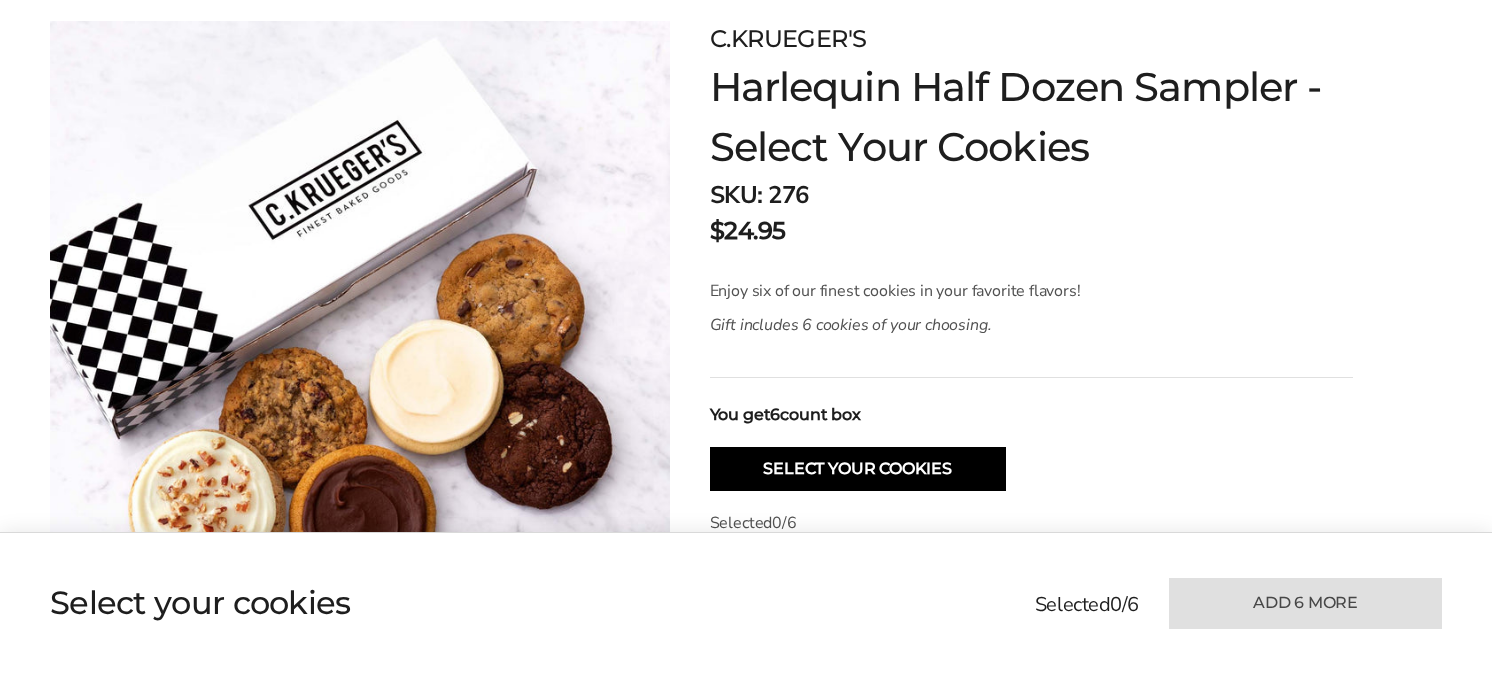 scroll, scrollTop: 0, scrollLeft: 0, axis: both 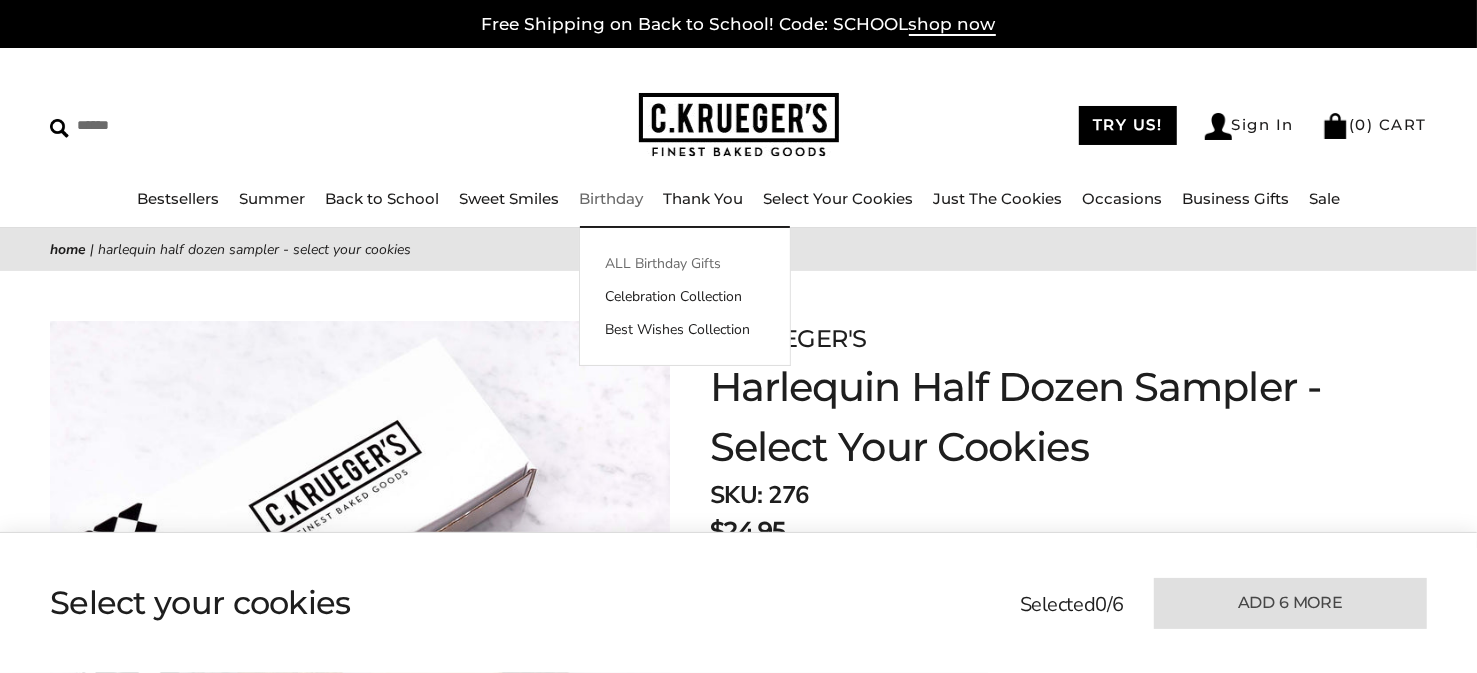 click on "ALL Birthday Gifts" at bounding box center (685, 263) 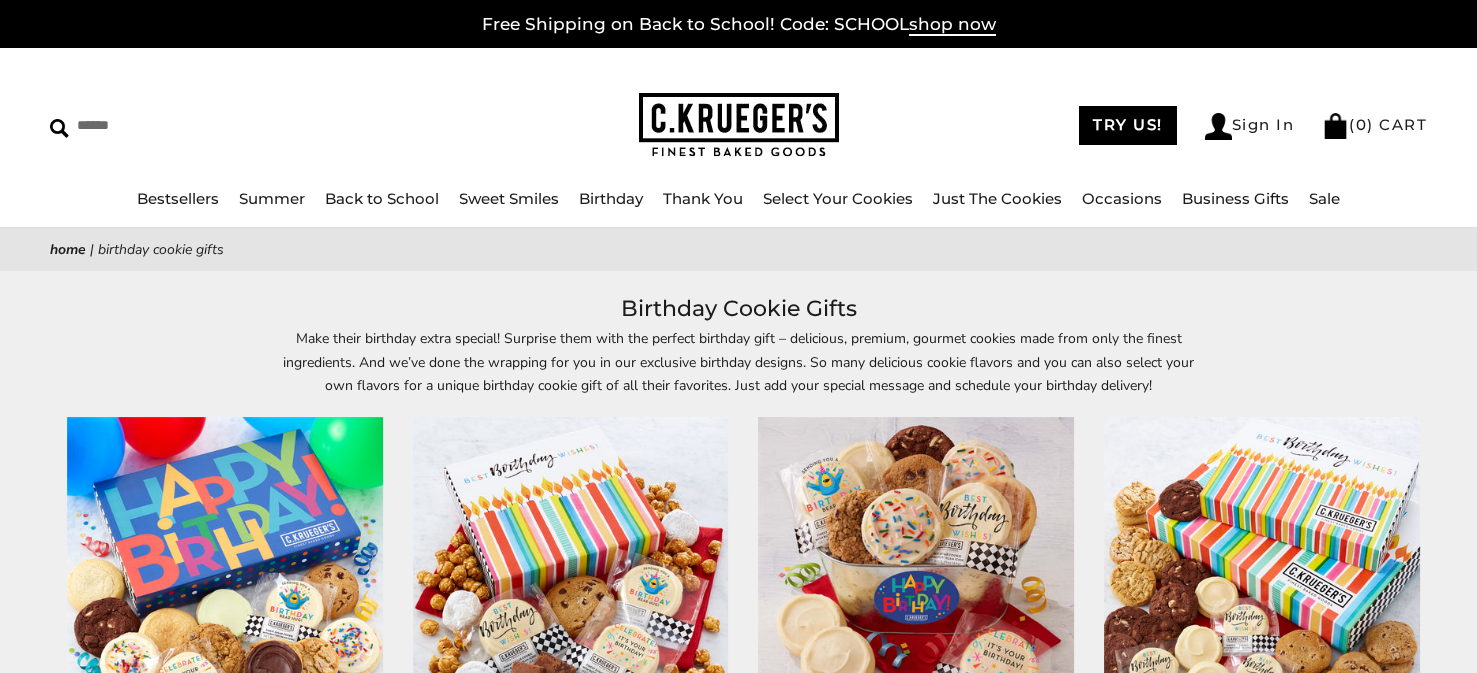 scroll, scrollTop: 0, scrollLeft: 0, axis: both 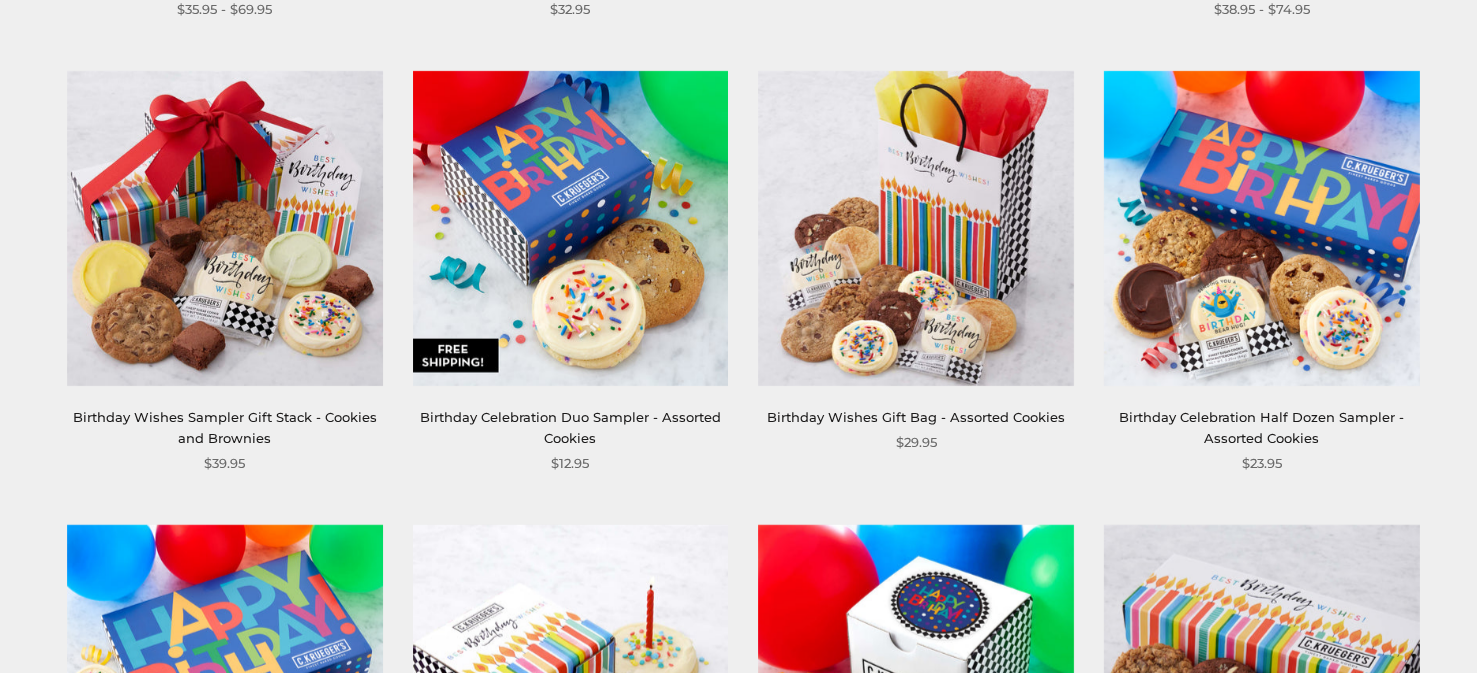 click at bounding box center [1262, 229] 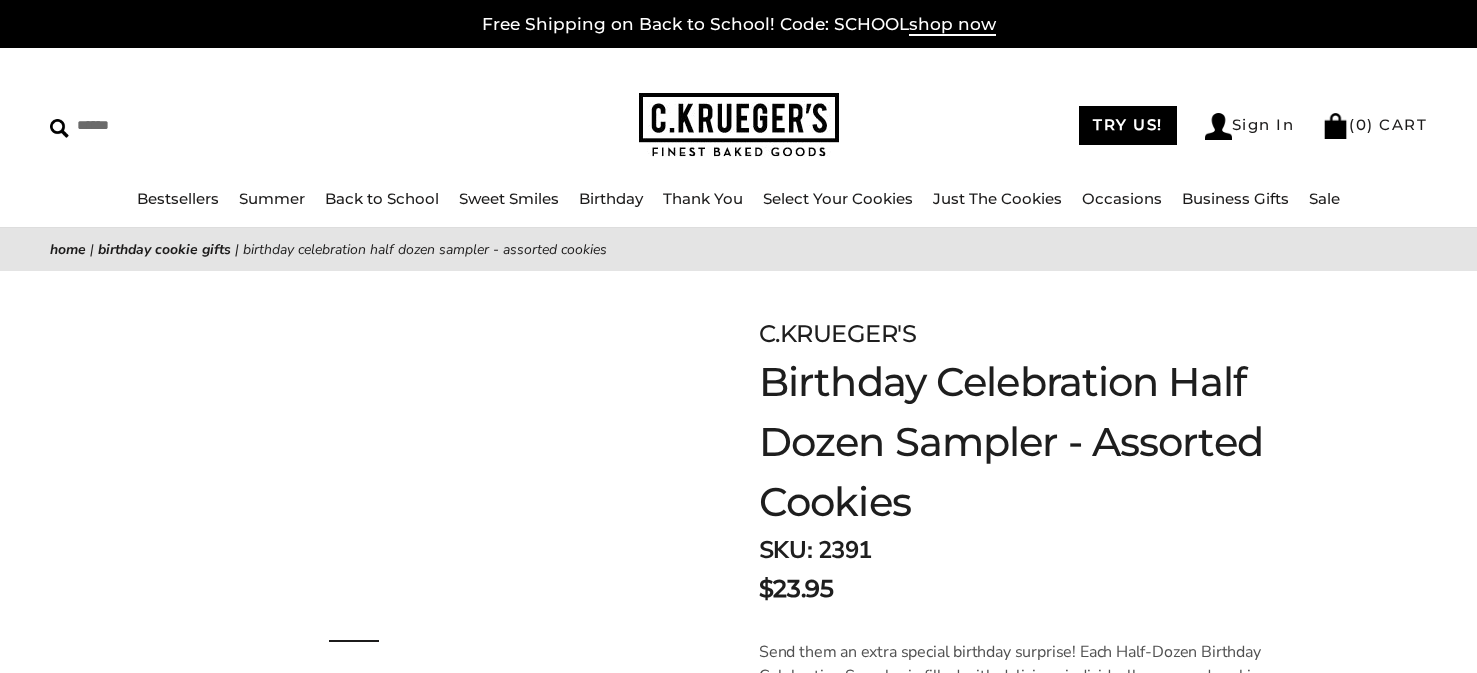 scroll, scrollTop: 0, scrollLeft: 0, axis: both 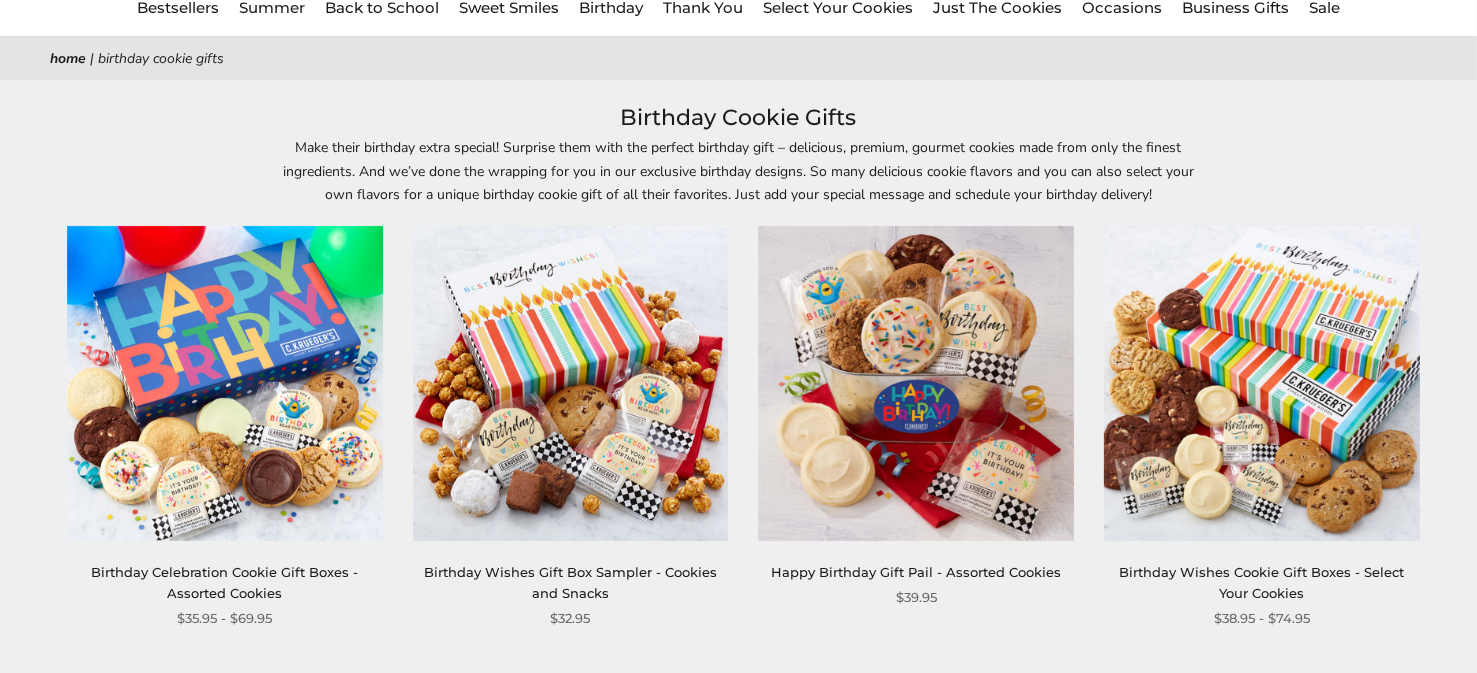 click at bounding box center (225, 384) 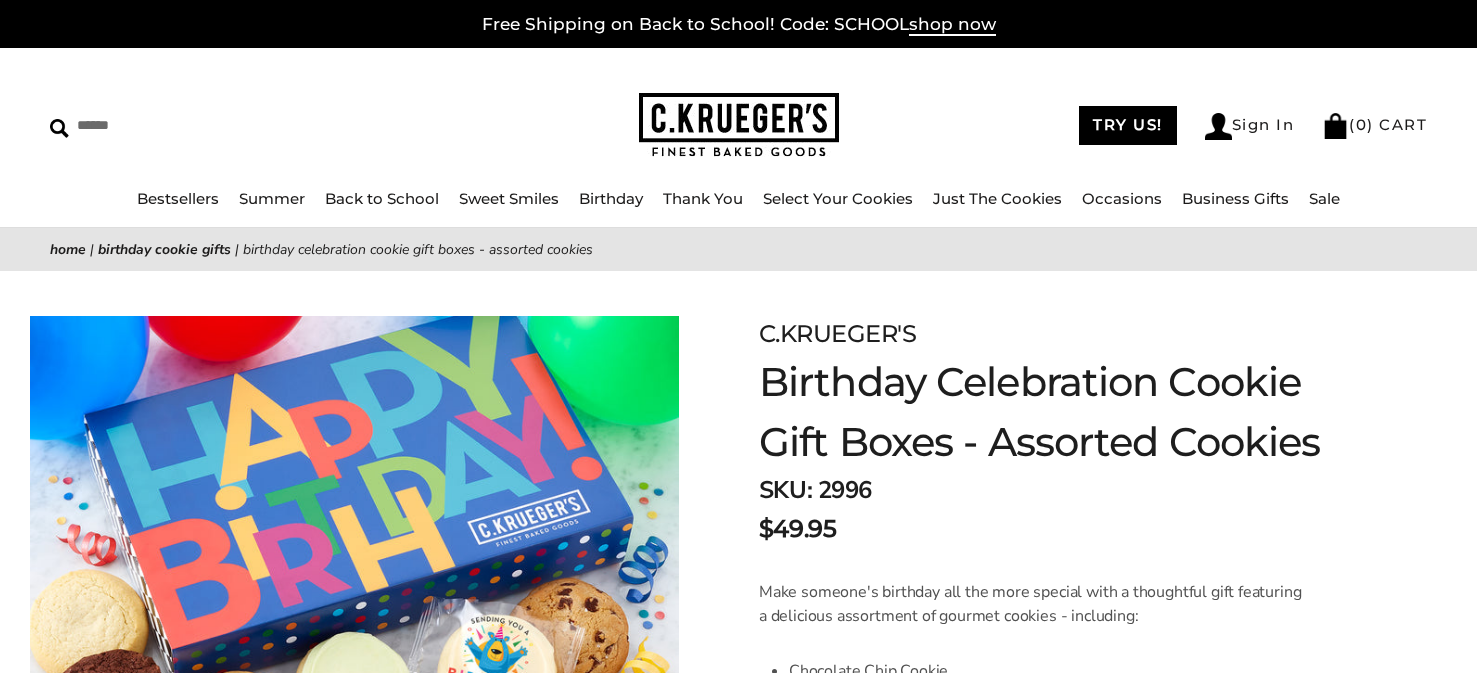 scroll, scrollTop: 0, scrollLeft: 0, axis: both 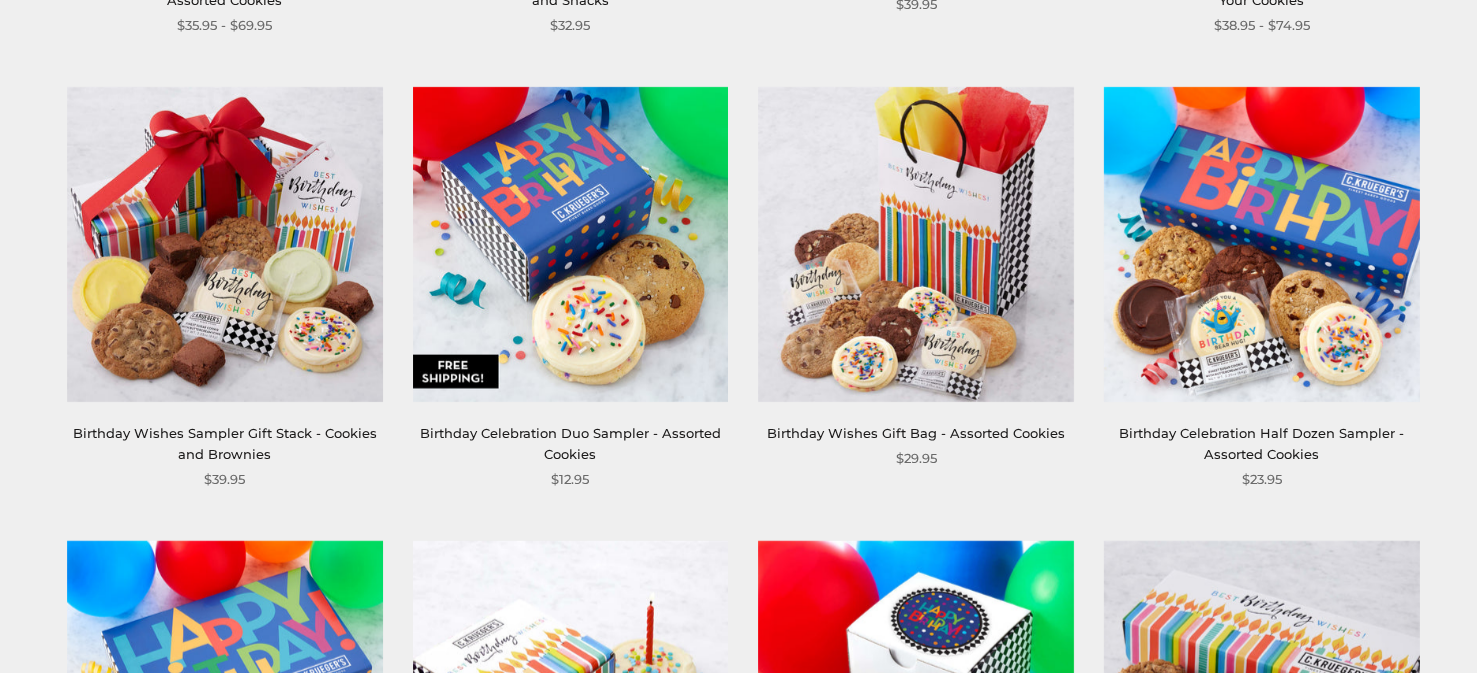 click at bounding box center (1262, 245) 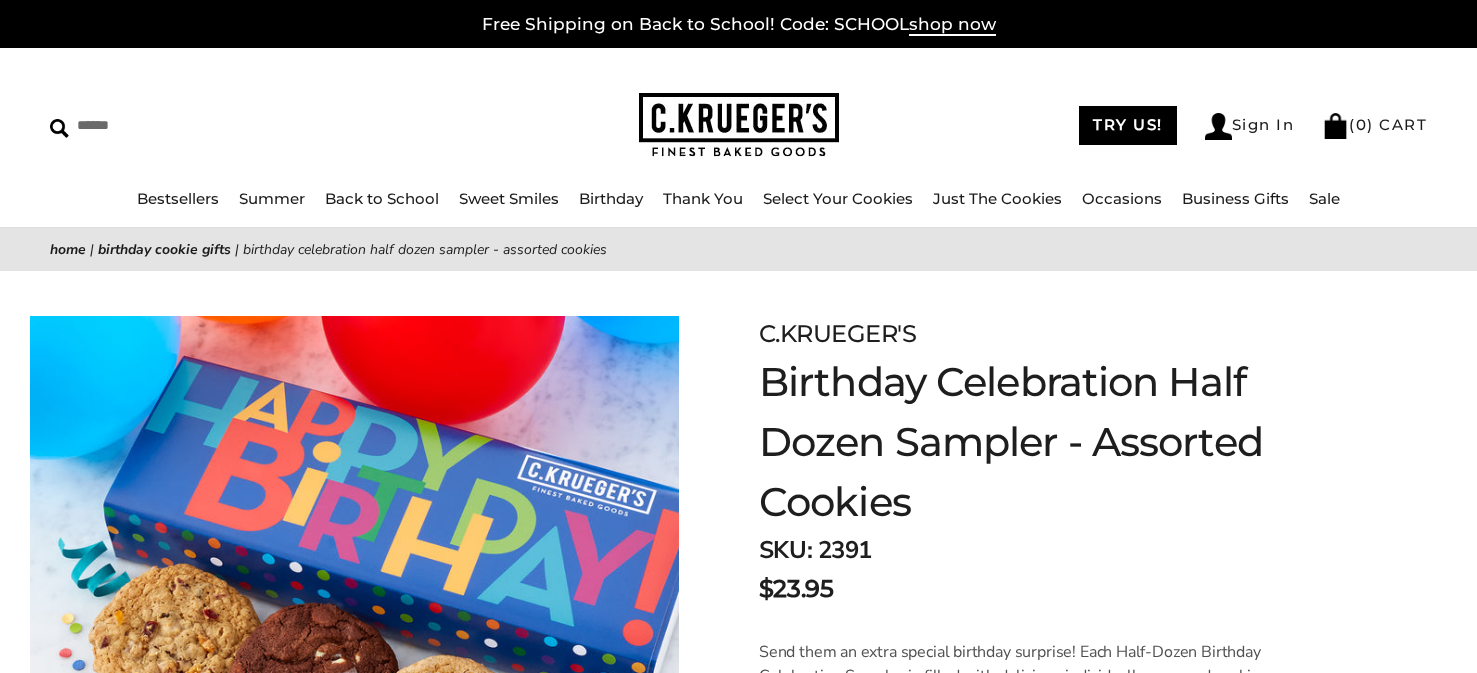 scroll, scrollTop: 0, scrollLeft: 0, axis: both 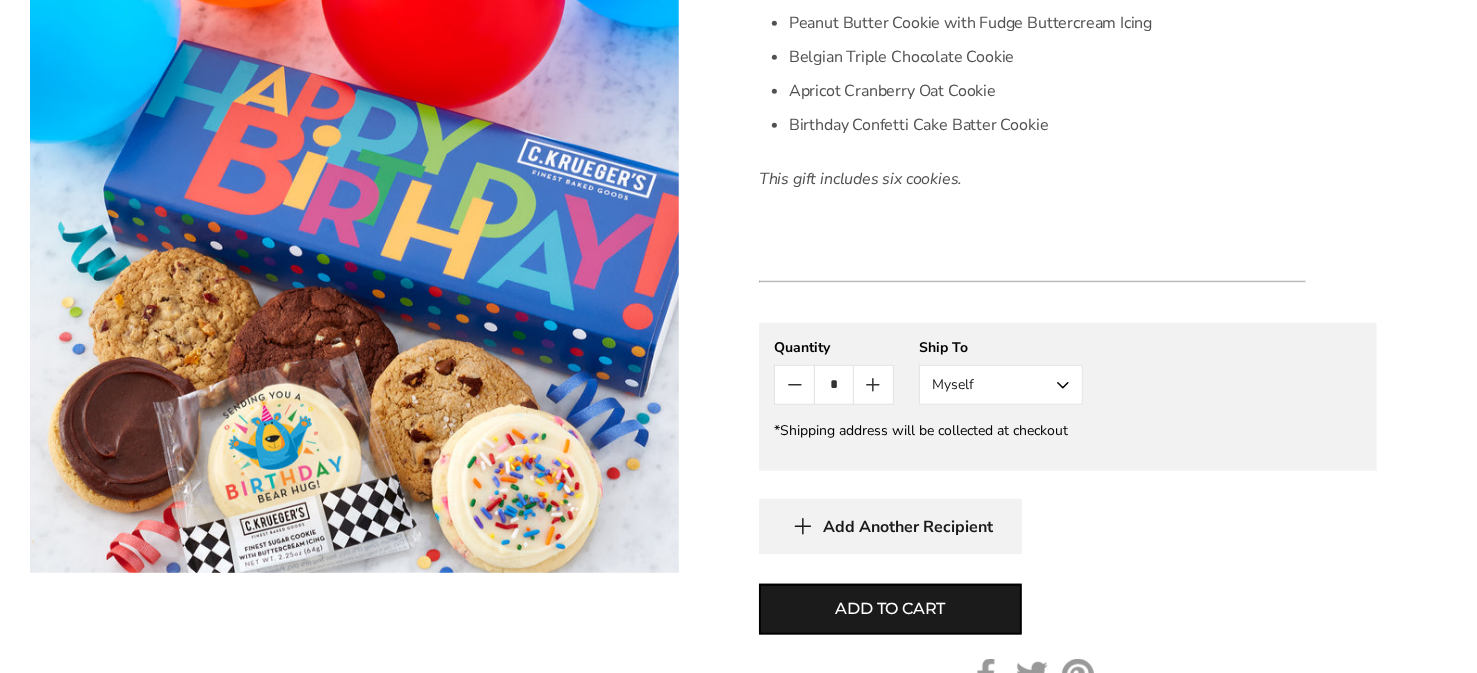 click on "Myself" at bounding box center (1001, 385) 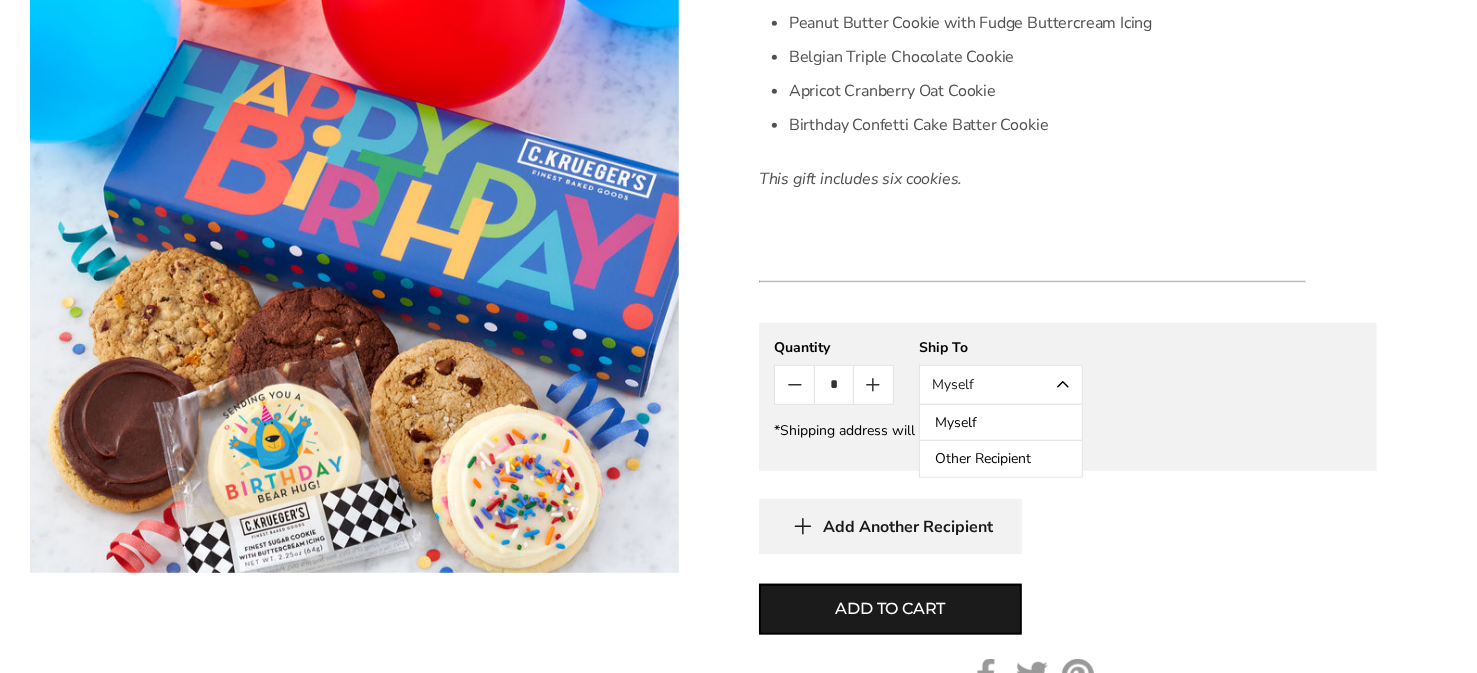 click on "Other Recipient" at bounding box center [1001, 459] 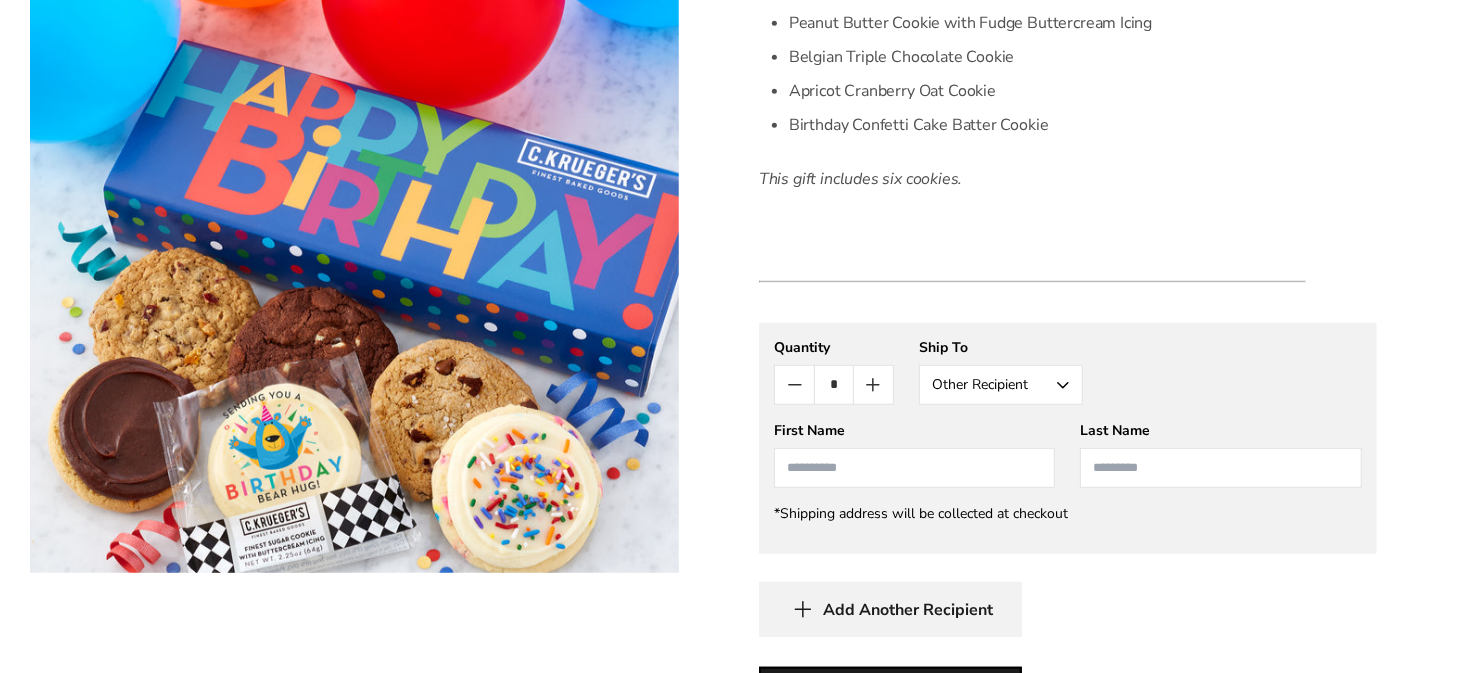 click at bounding box center (915, 468) 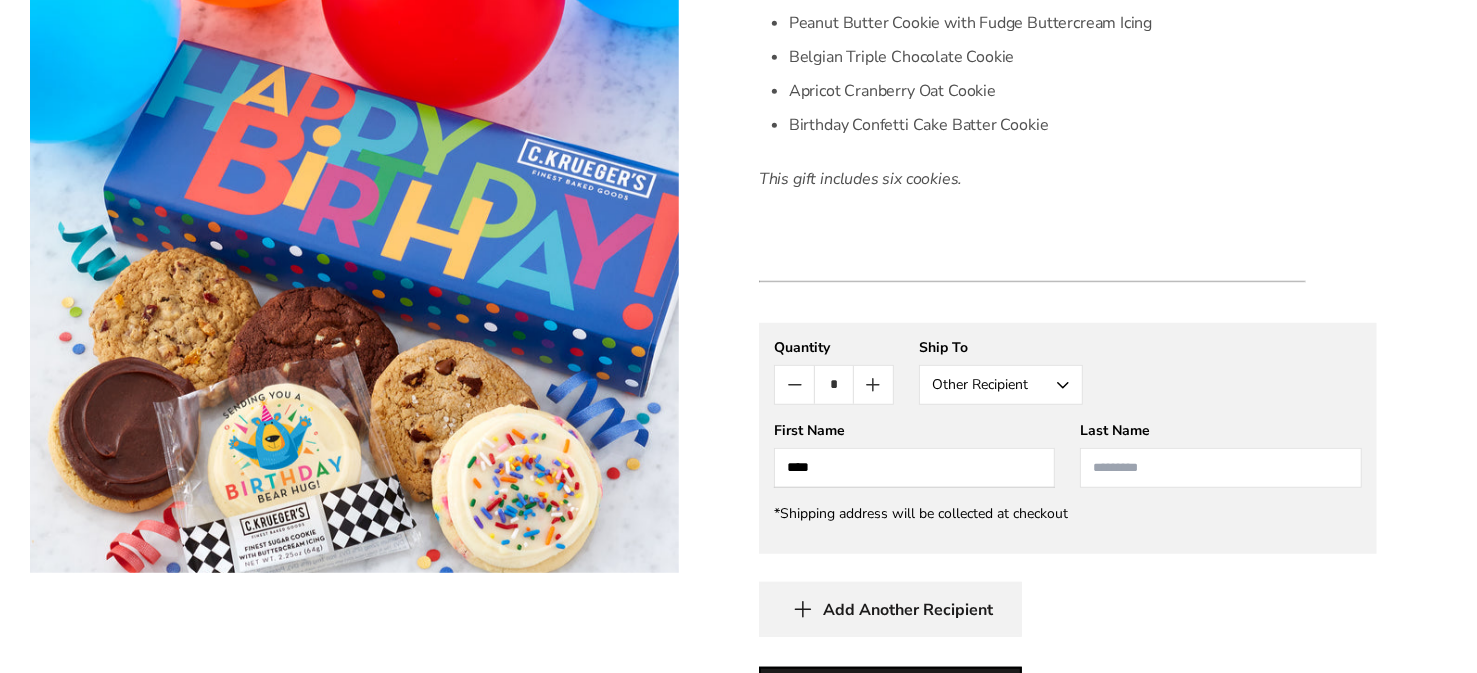 type on "****" 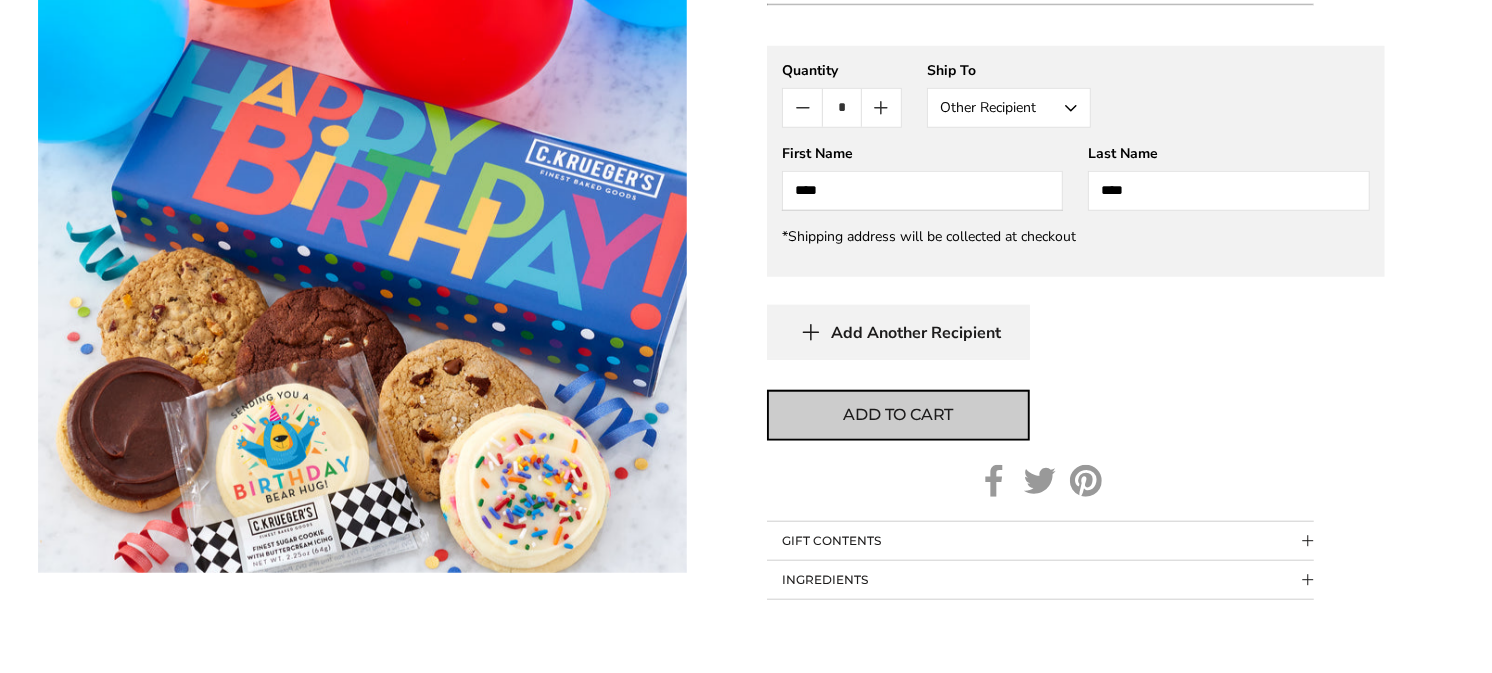 scroll, scrollTop: 1099, scrollLeft: 0, axis: vertical 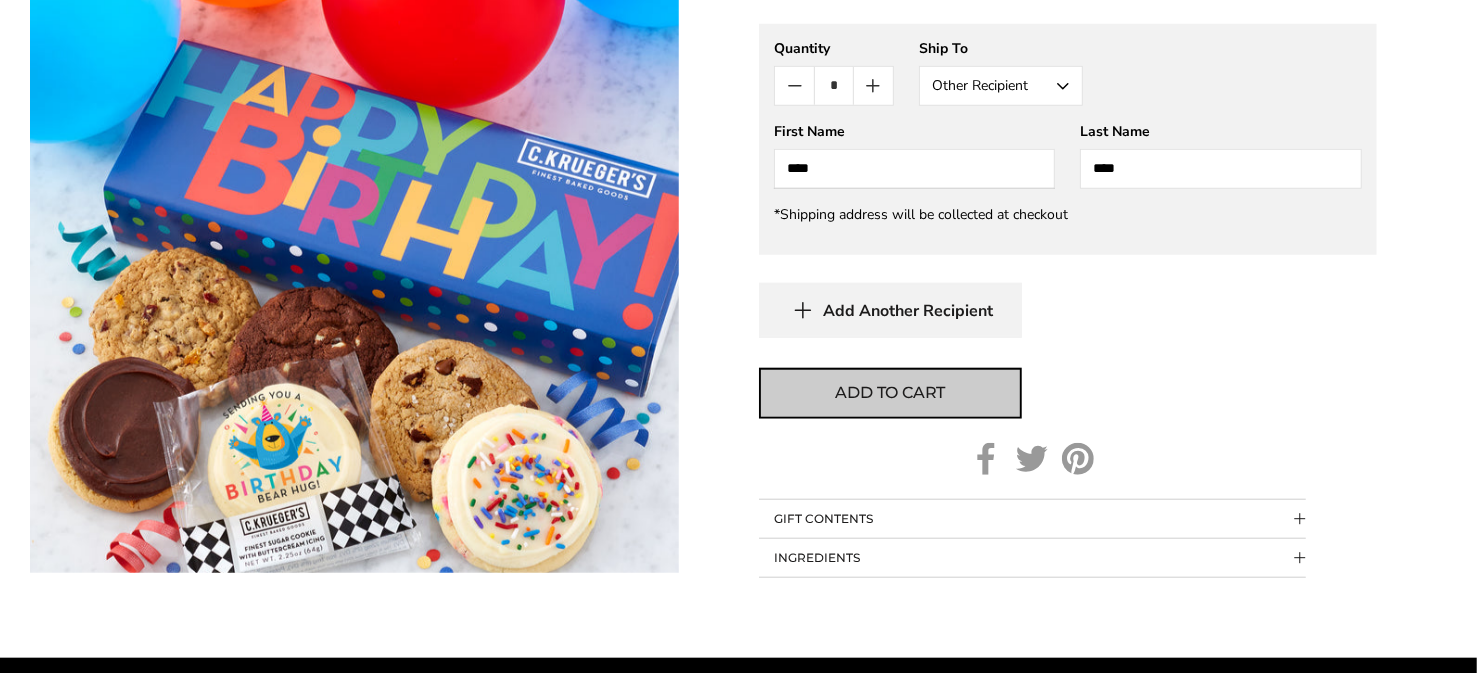 type on "****" 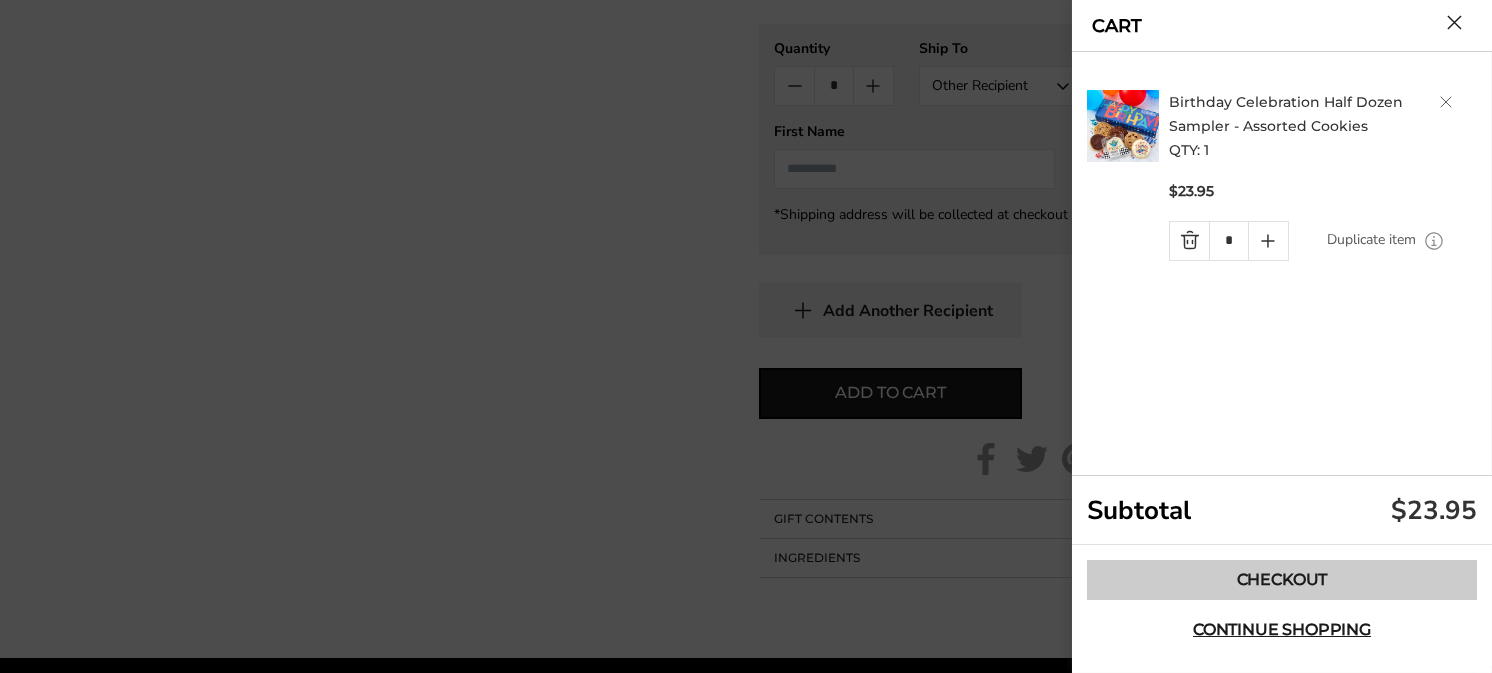 click on "Checkout" at bounding box center (1282, 580) 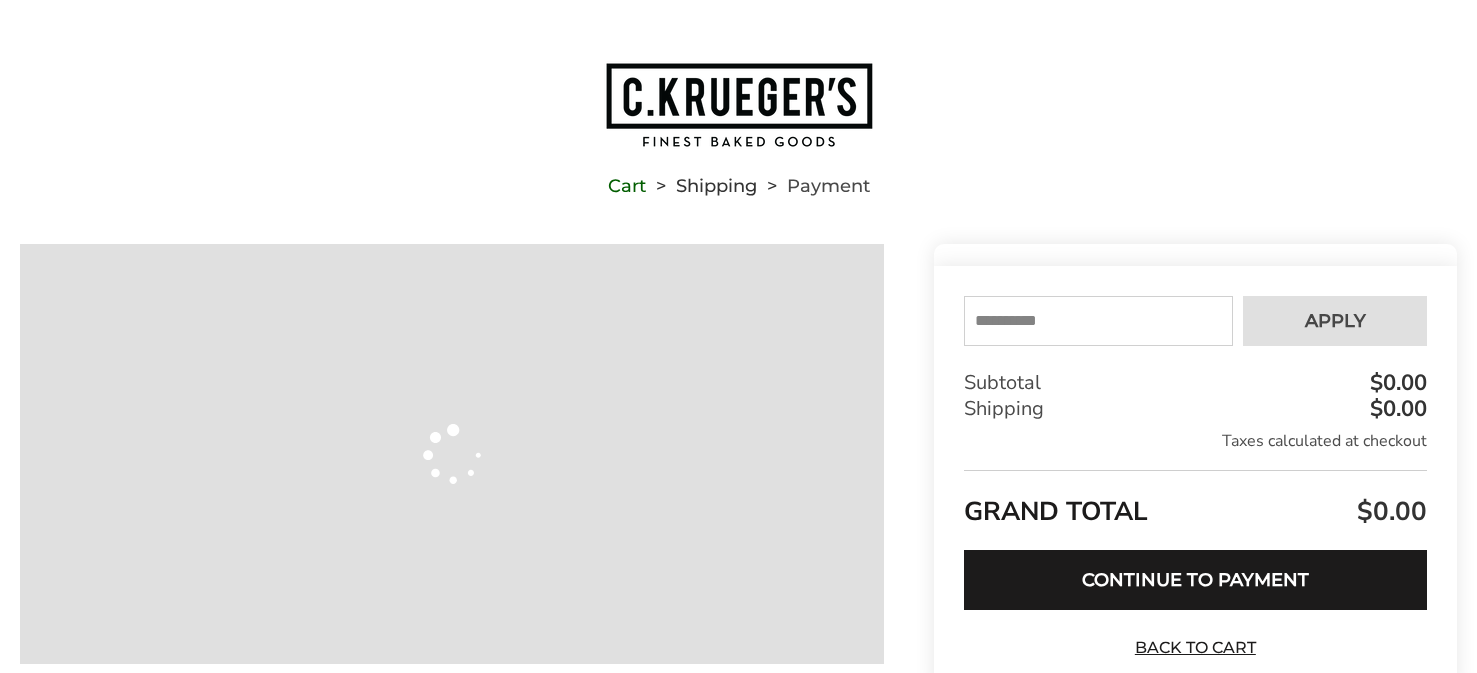 scroll, scrollTop: 0, scrollLeft: 0, axis: both 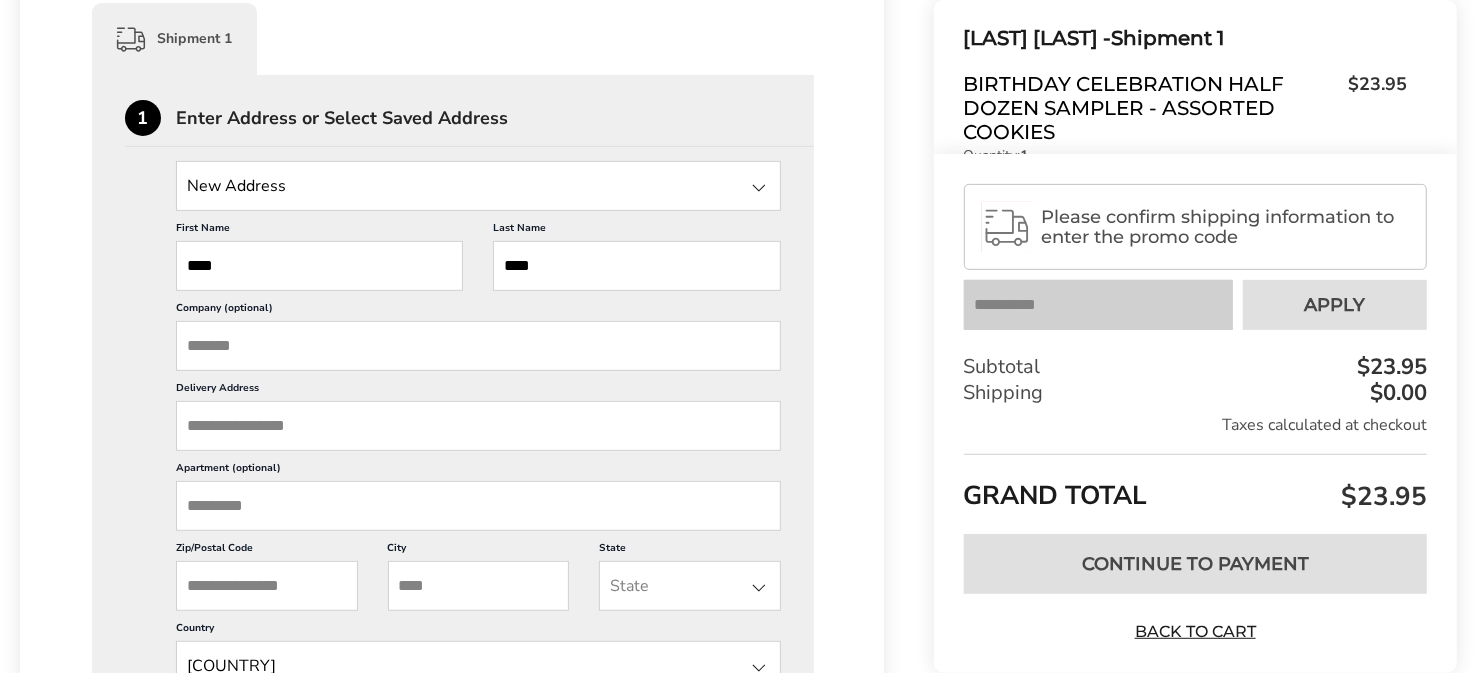 click on "Delivery Address" at bounding box center [478, 426] 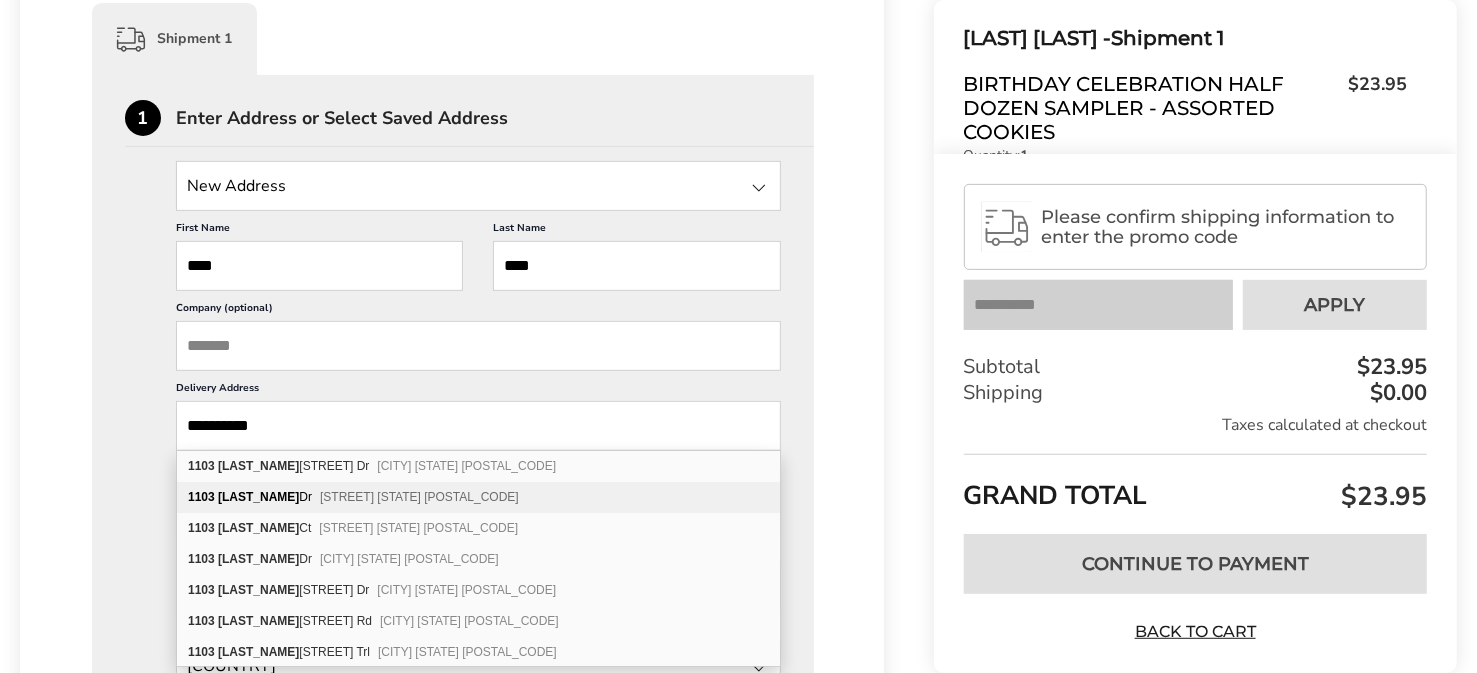 click on "[NUMBER] [STREET] [CITY] [STATE] [POSTAL_CODE]" at bounding box center [478, 497] 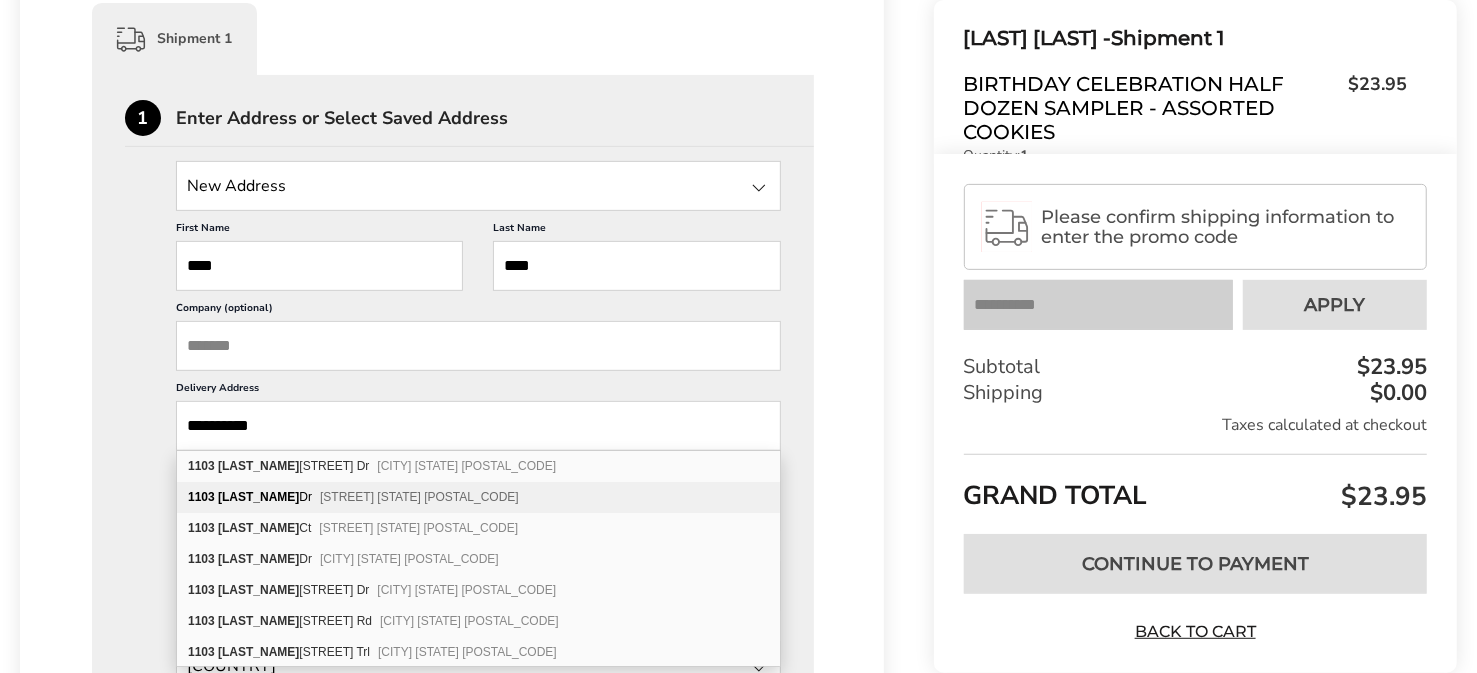 type on "**********" 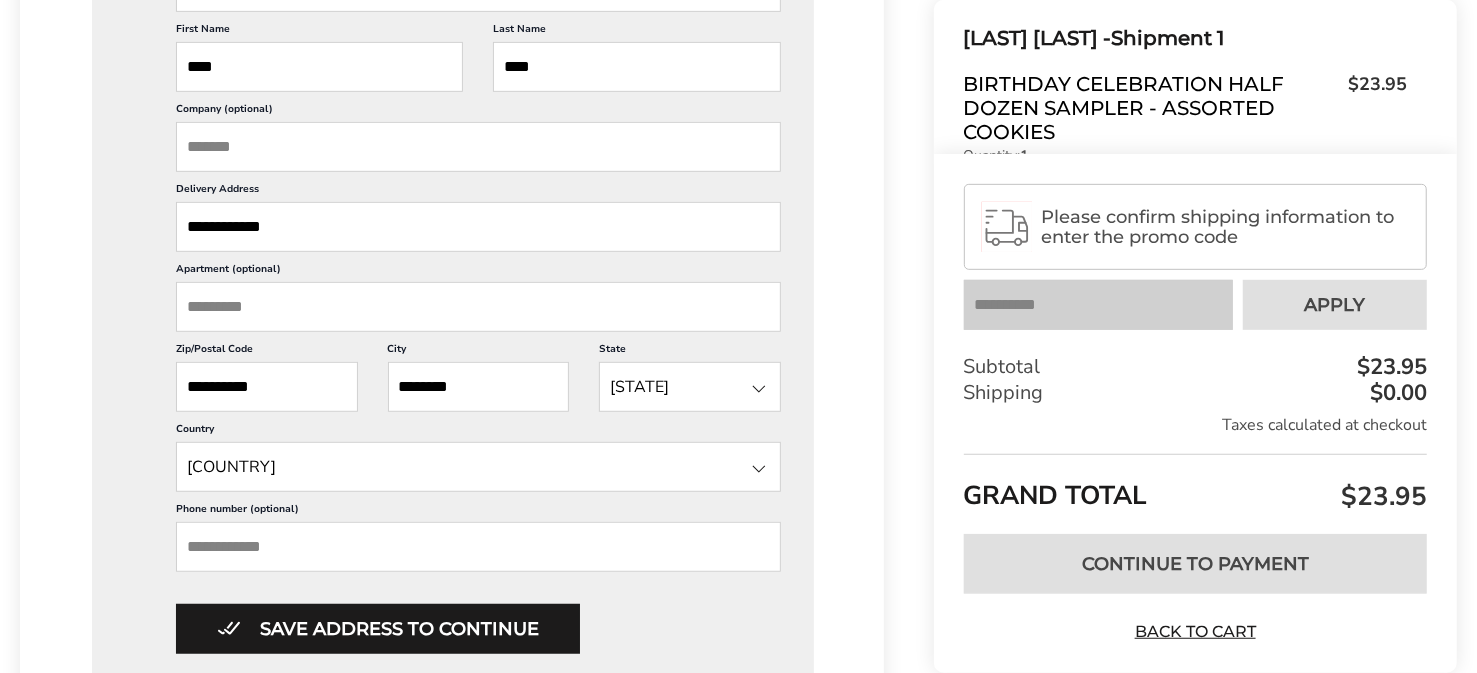 scroll, scrollTop: 800, scrollLeft: 0, axis: vertical 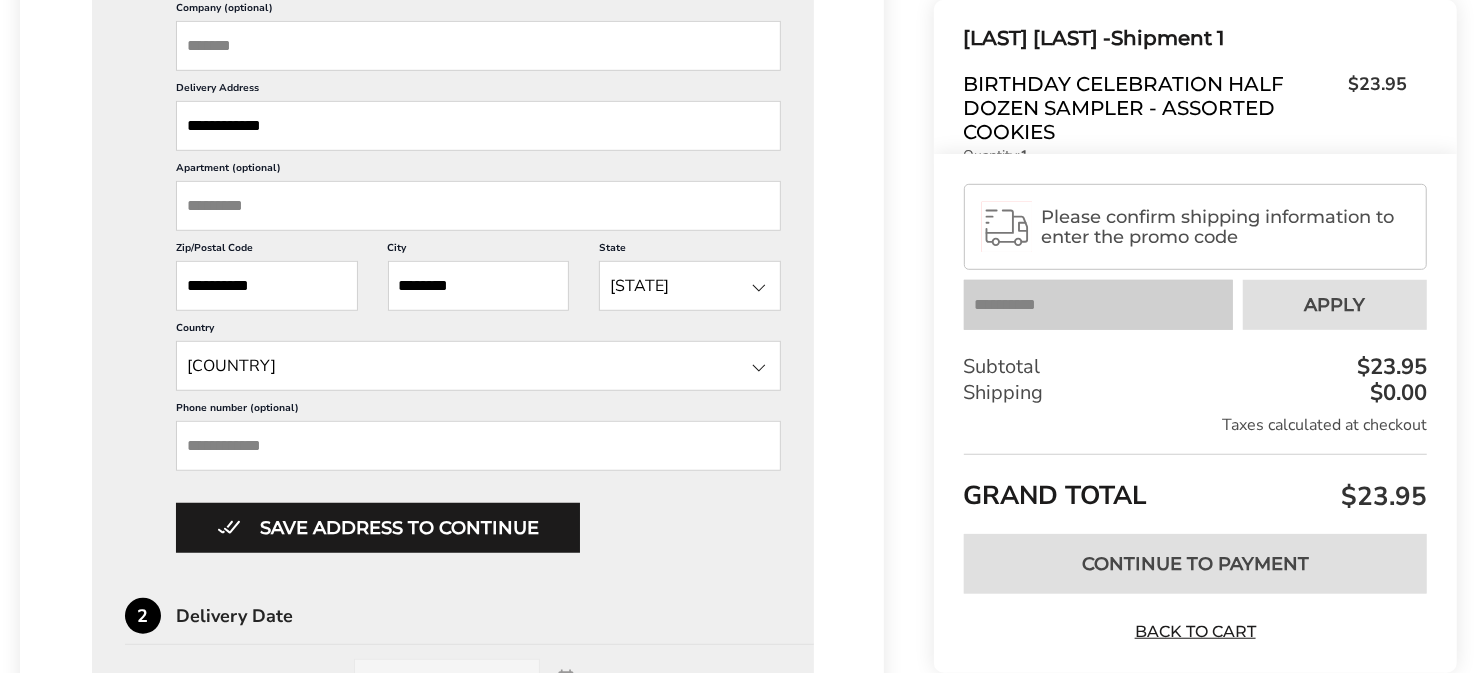 click on "Phone number (optional)" at bounding box center (478, 446) 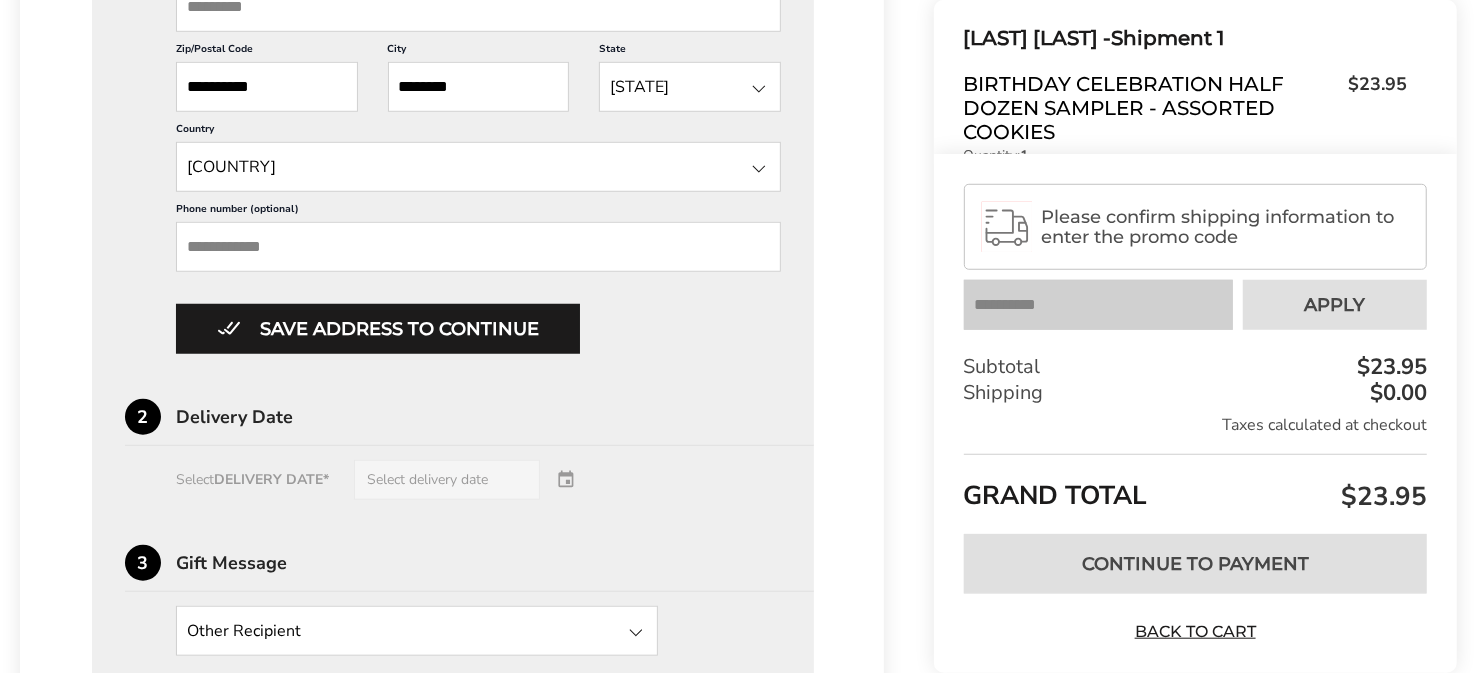 click on "Select  DELIVERY DATE*  Select delivery date" at bounding box center [453, 480] 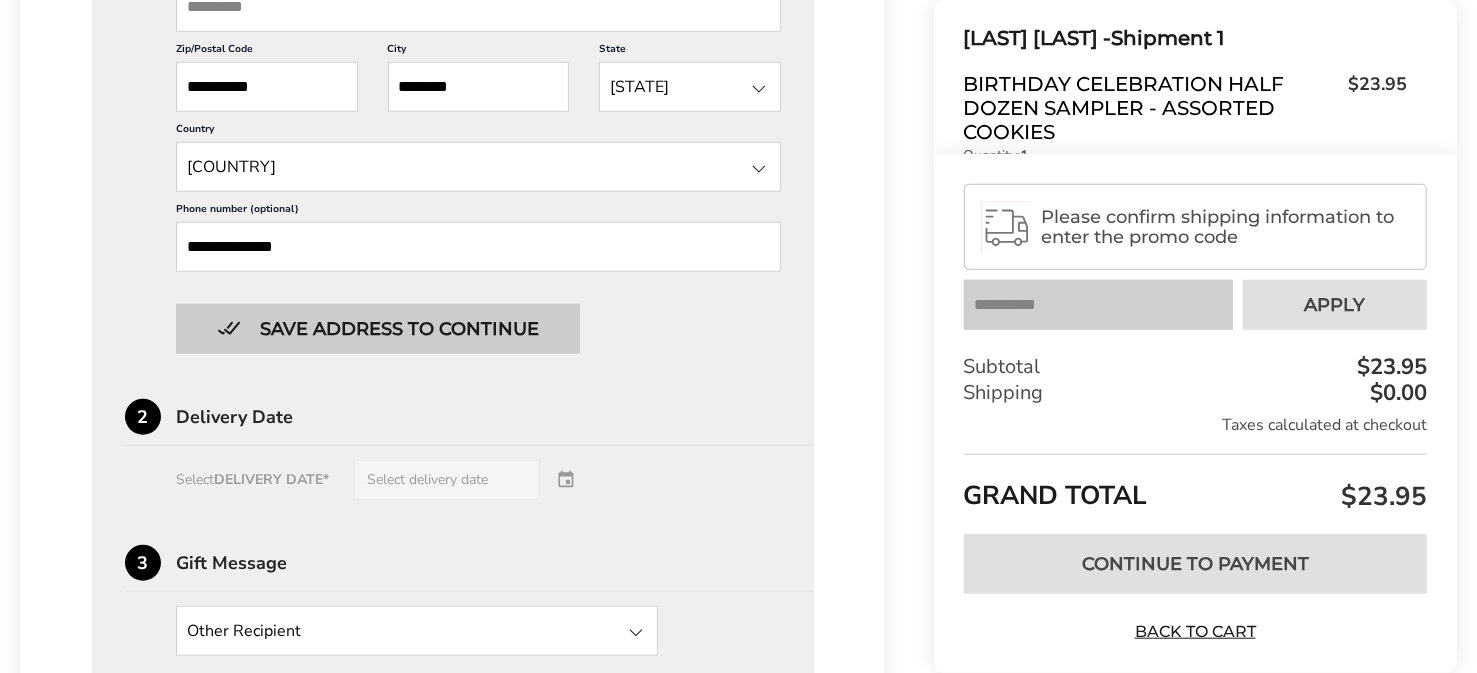 click on "Save address to continue" at bounding box center (378, 329) 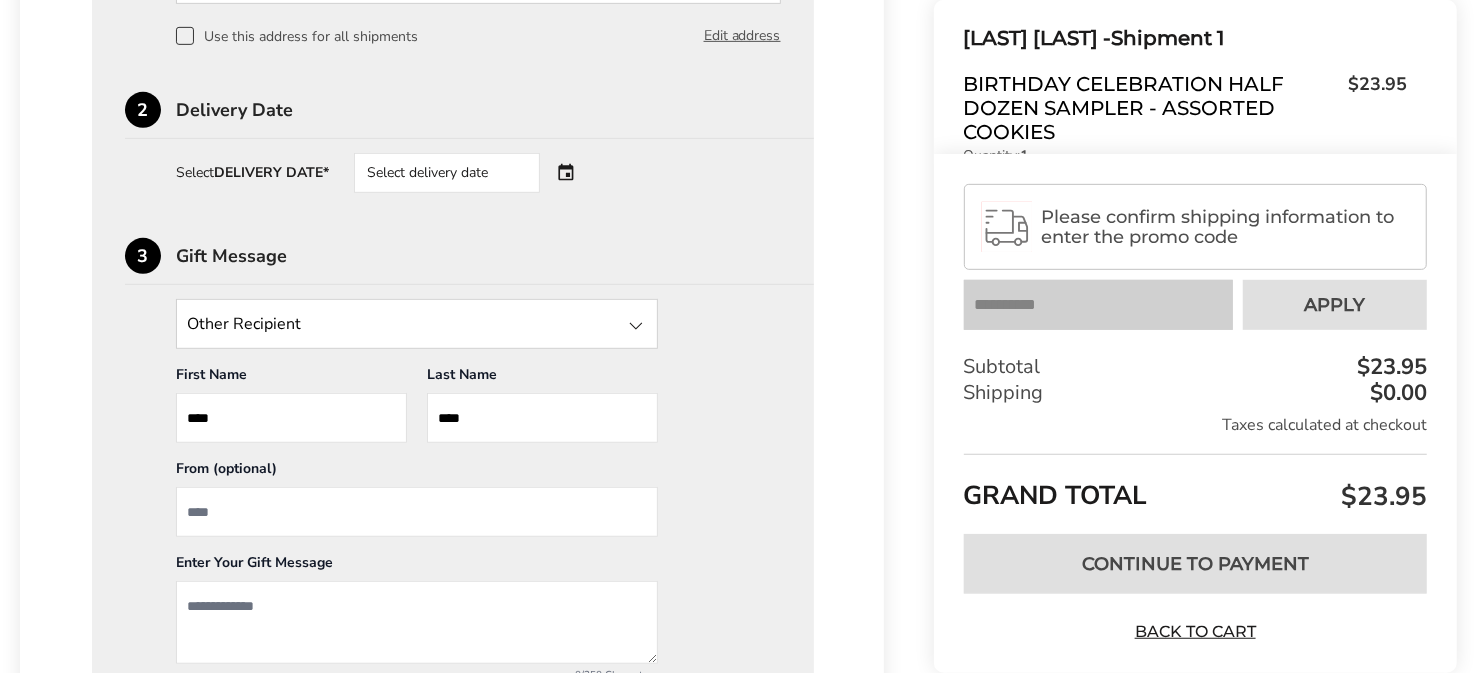 scroll, scrollTop: 664, scrollLeft: 0, axis: vertical 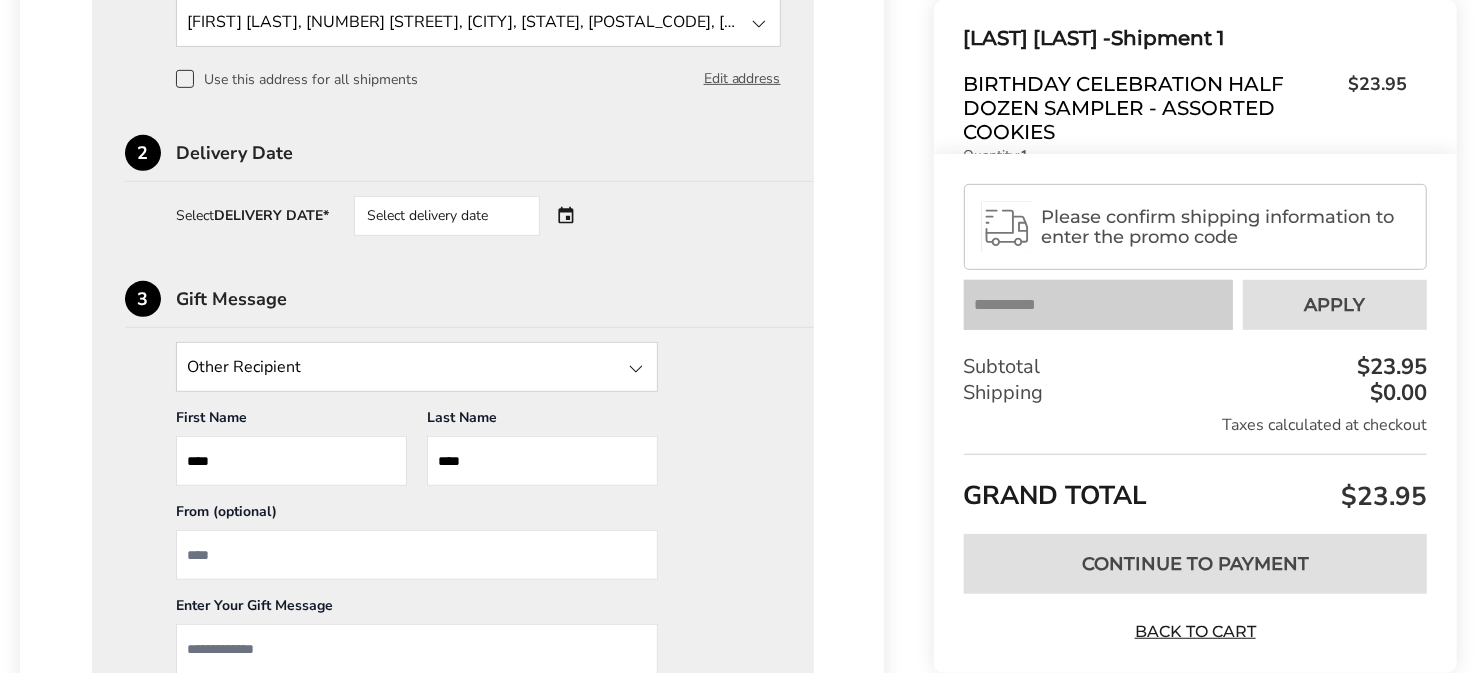 click on "Select delivery date" at bounding box center (475, 216) 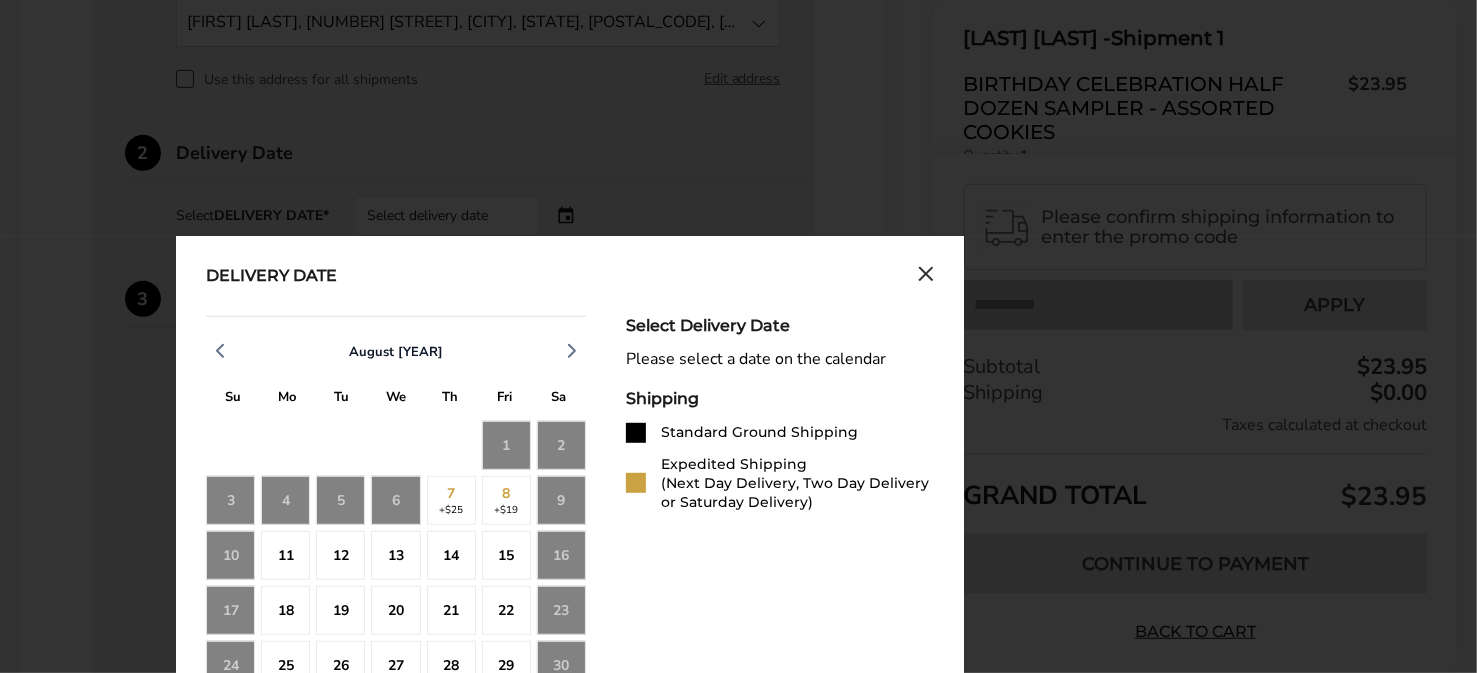 click on "9" 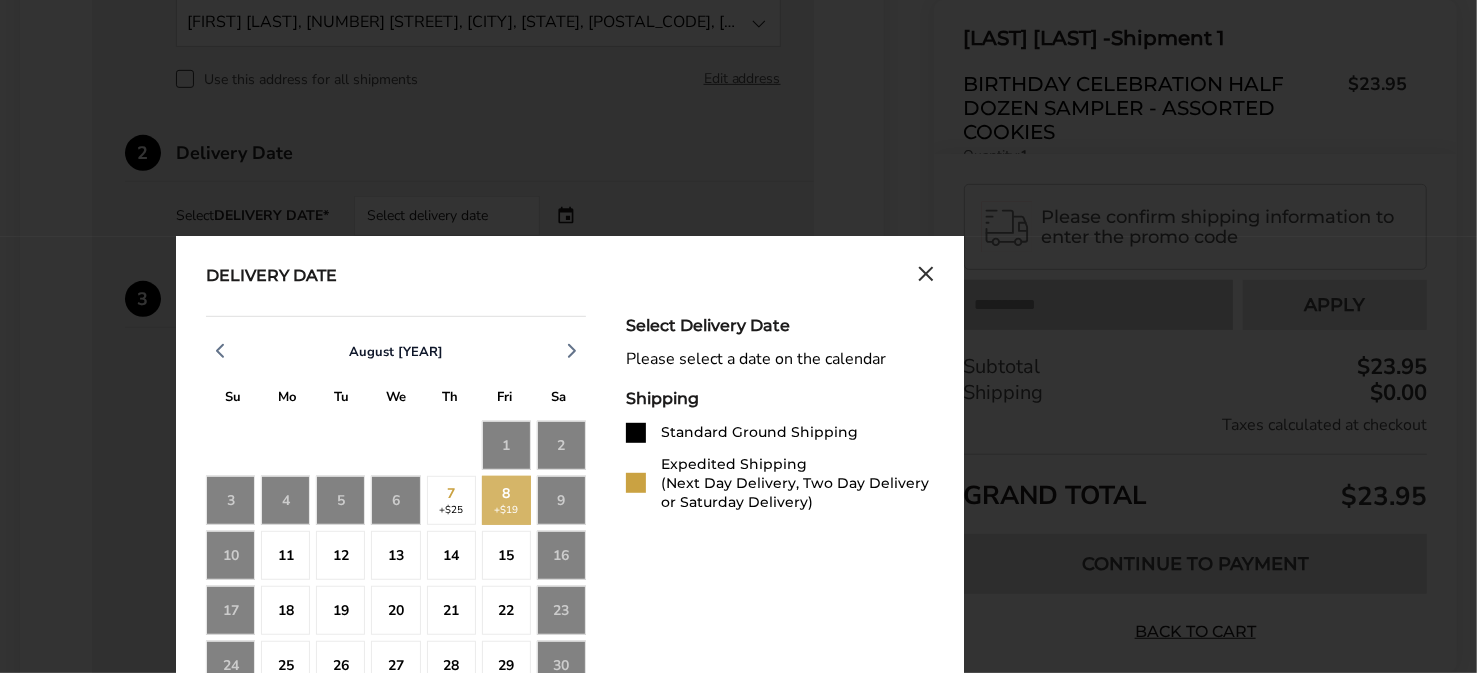 click on "8  +$19" 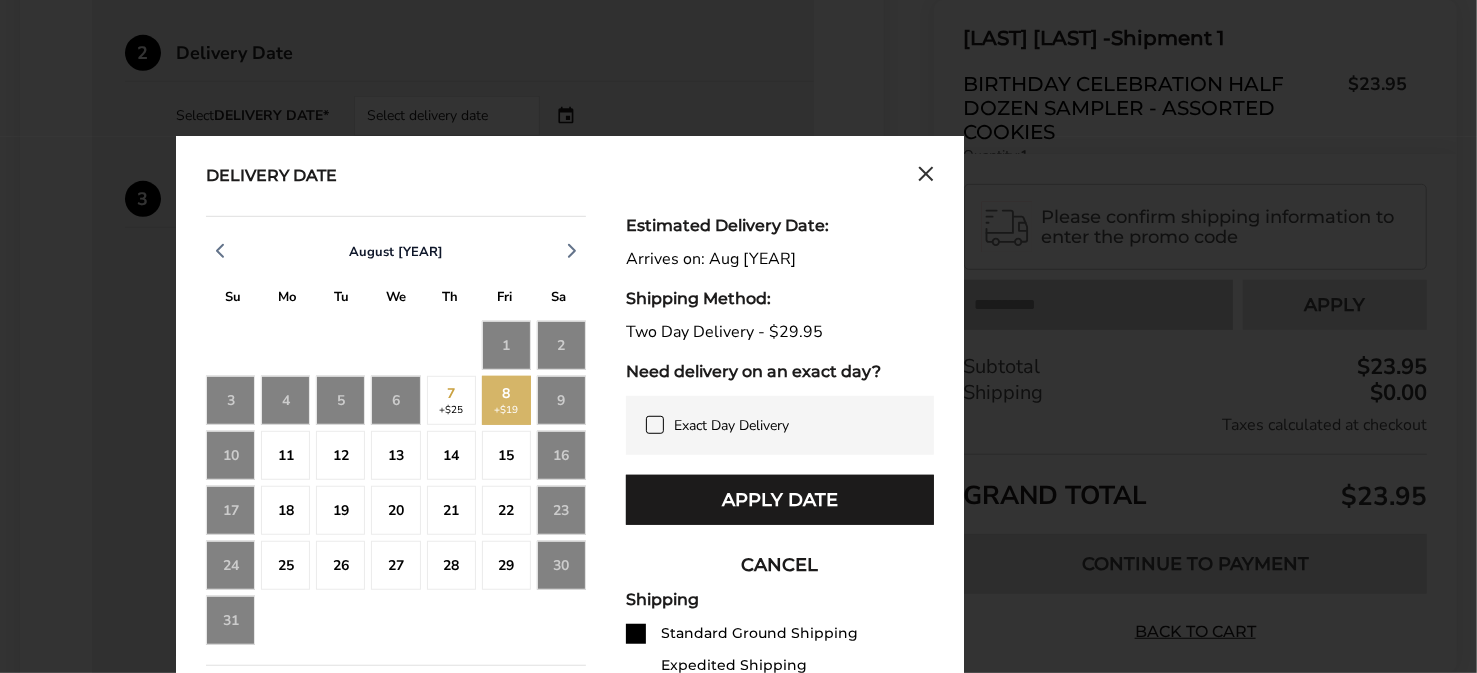 scroll, scrollTop: 863, scrollLeft: 0, axis: vertical 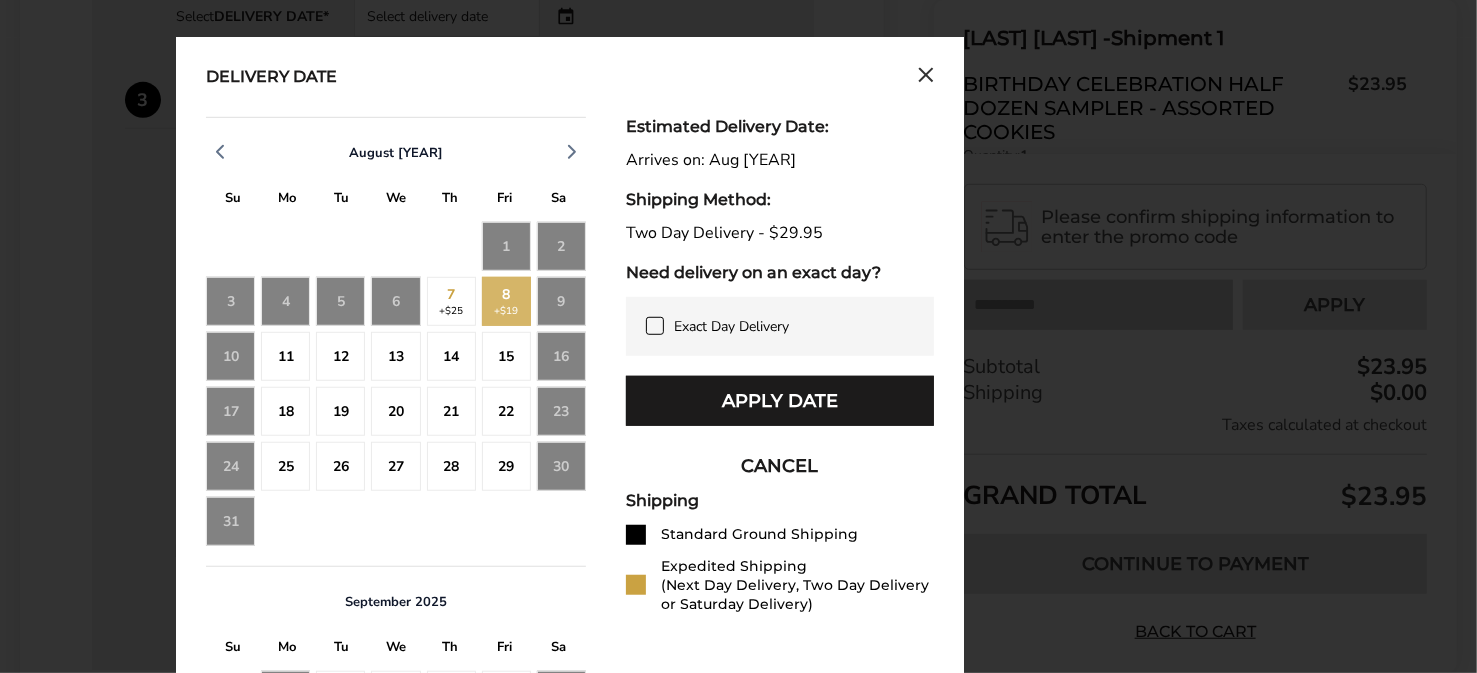 click on "Apply Date" at bounding box center [780, 401] 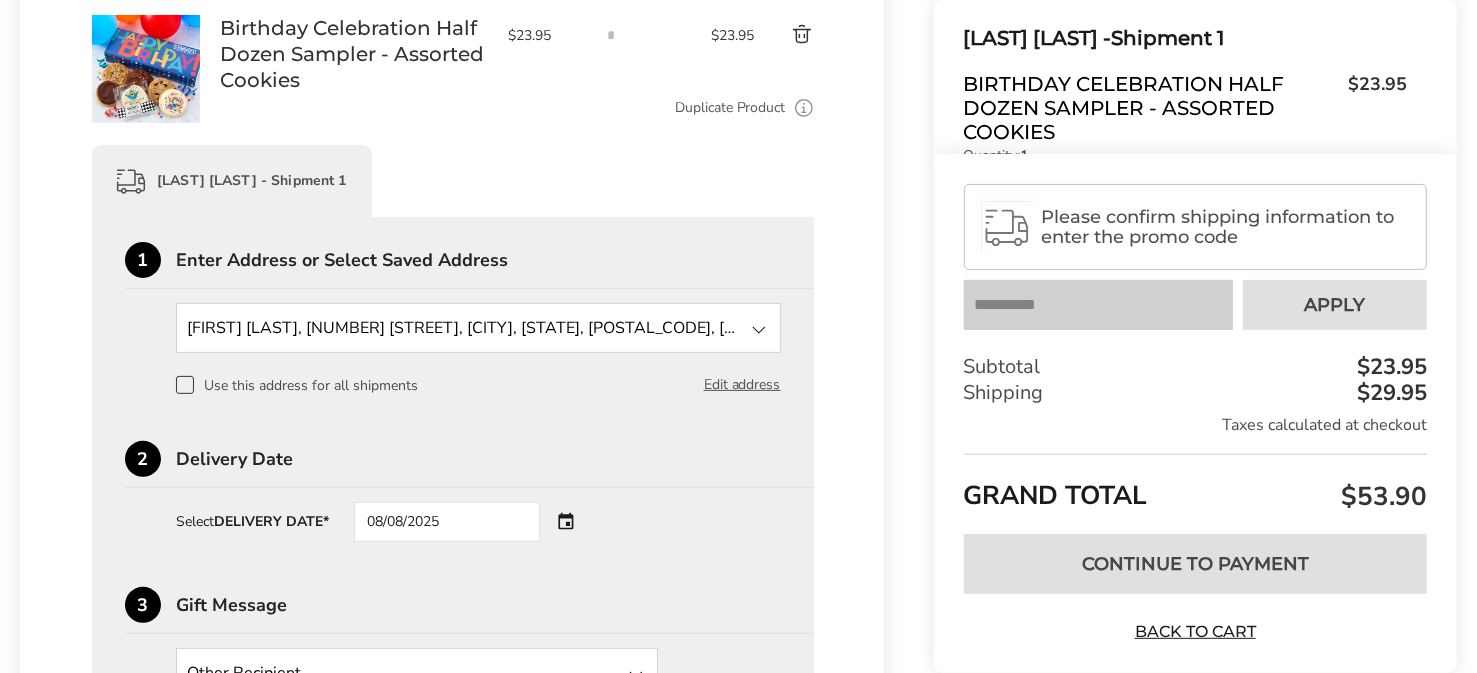 scroll, scrollTop: 313, scrollLeft: 0, axis: vertical 